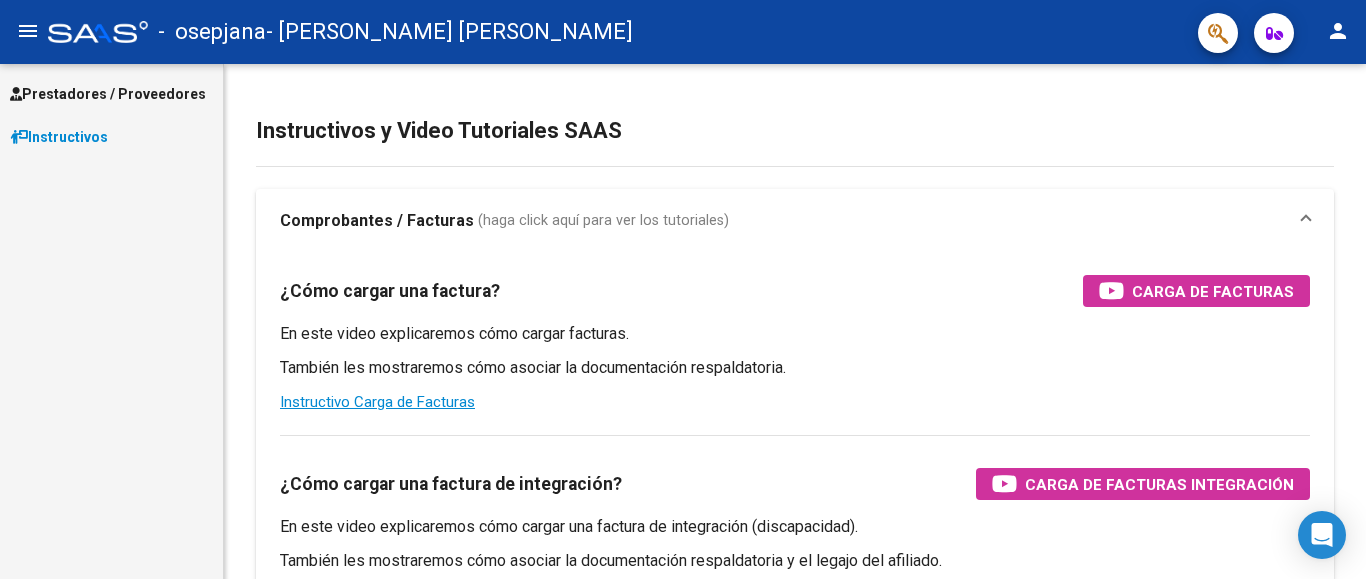 scroll, scrollTop: 0, scrollLeft: 0, axis: both 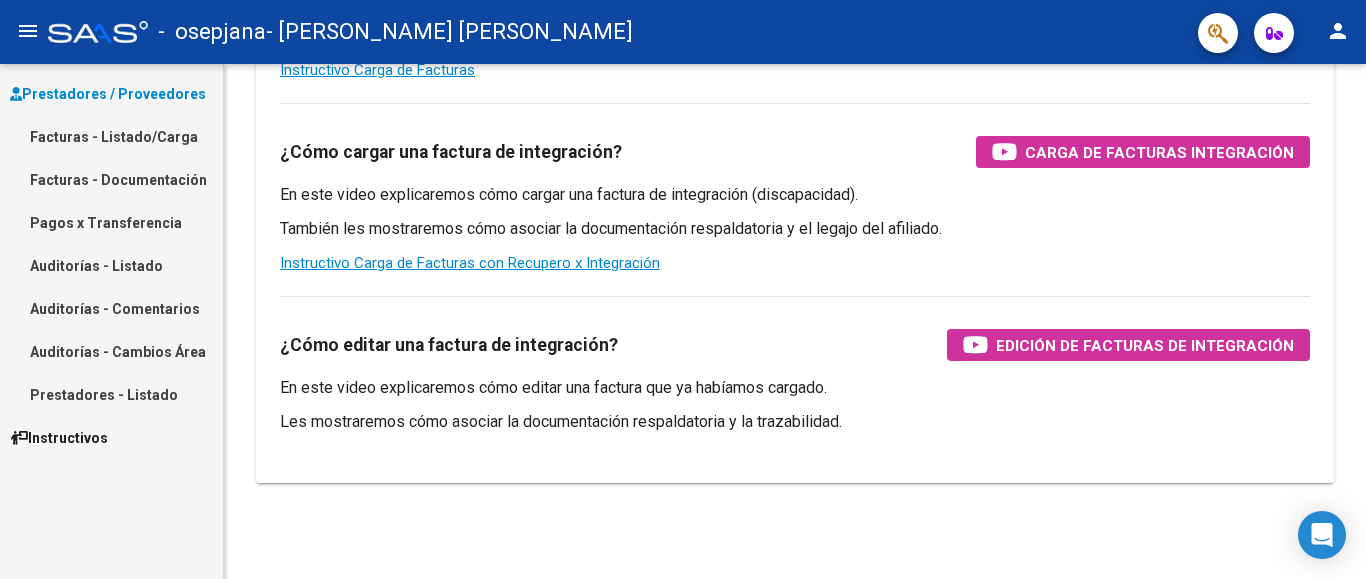 click on "Facturas - Documentación" at bounding box center [111, 179] 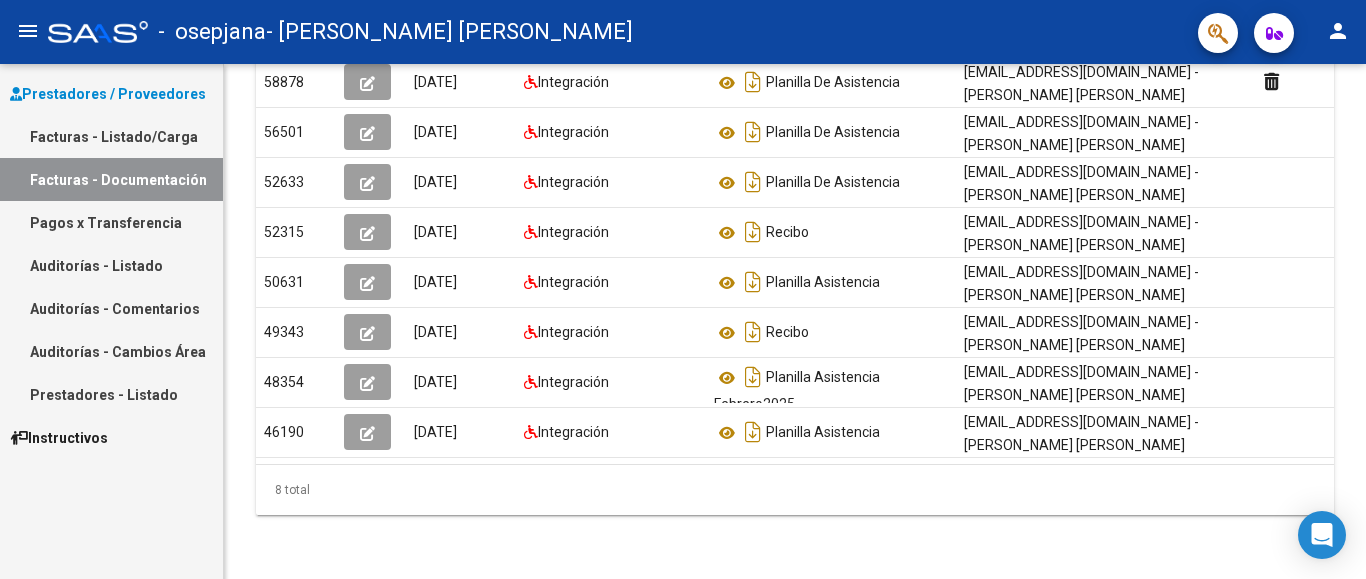 scroll, scrollTop: 0, scrollLeft: 0, axis: both 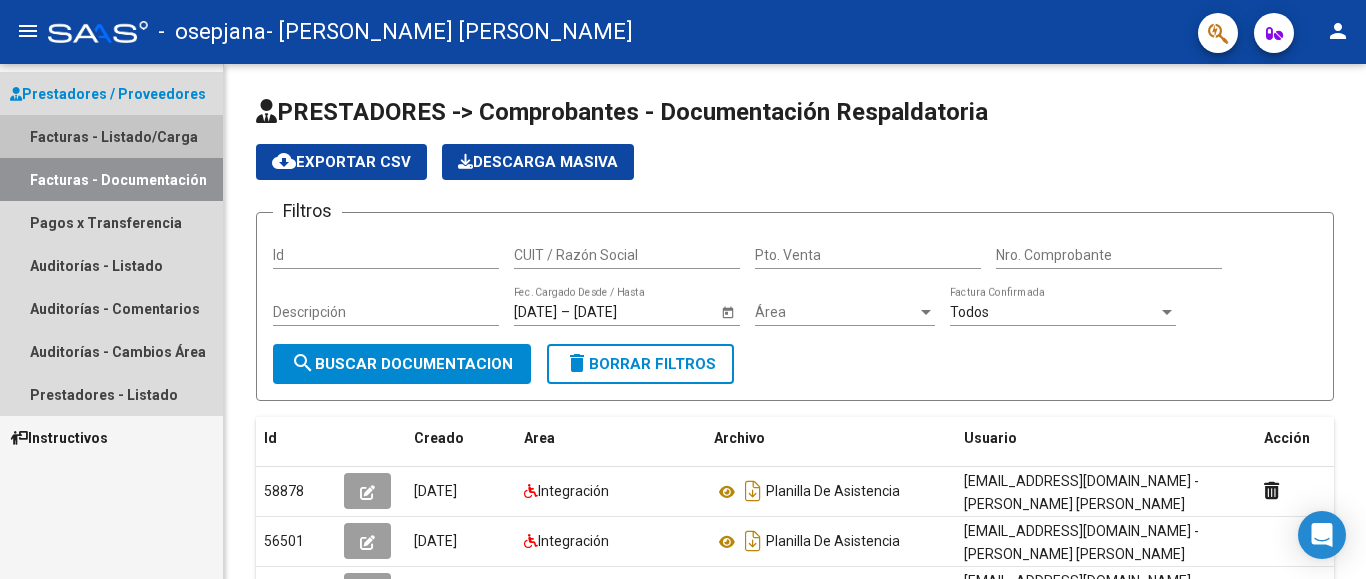 click on "Facturas - Listado/Carga" at bounding box center [111, 136] 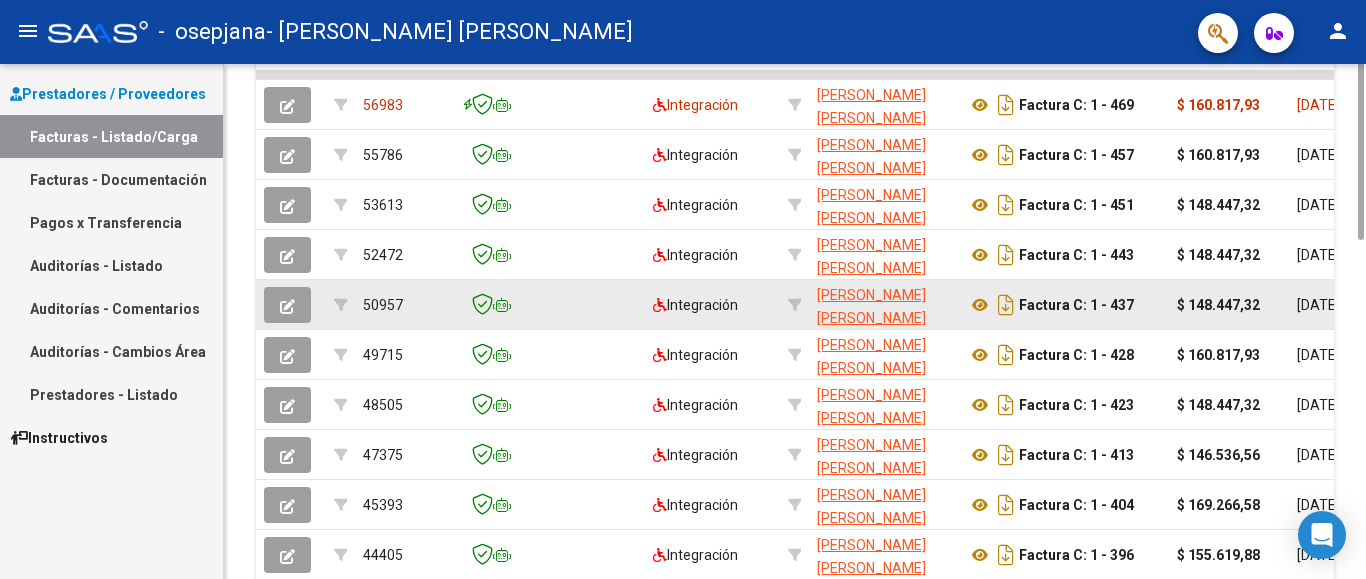scroll, scrollTop: 0, scrollLeft: 0, axis: both 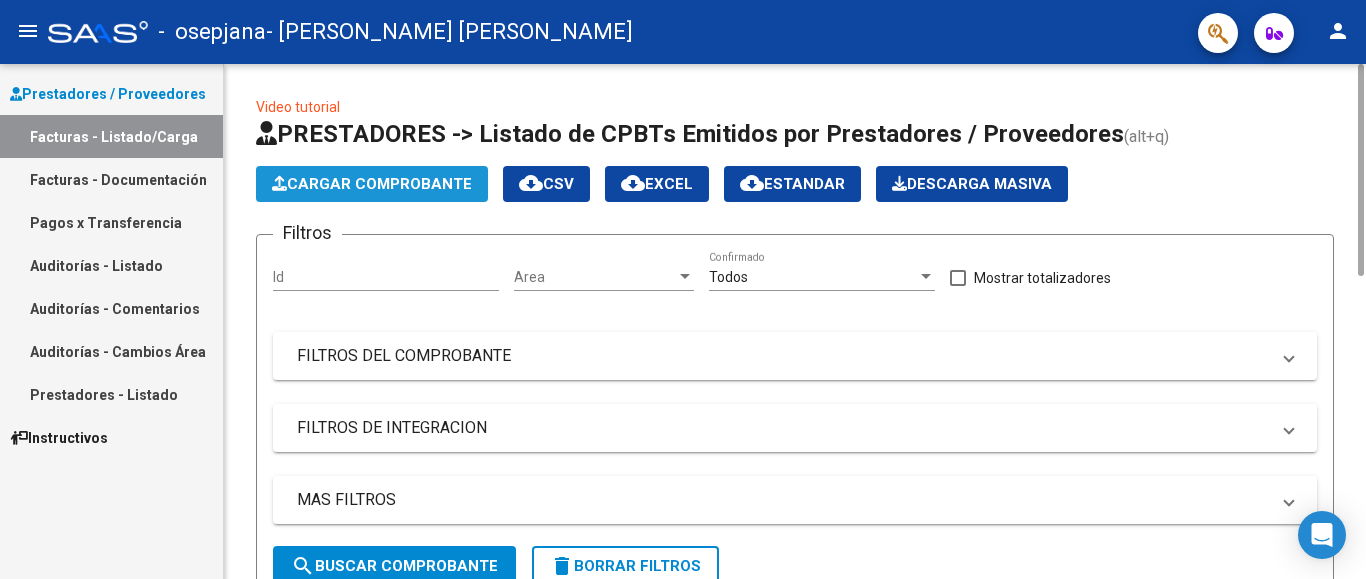 click on "Cargar Comprobante" 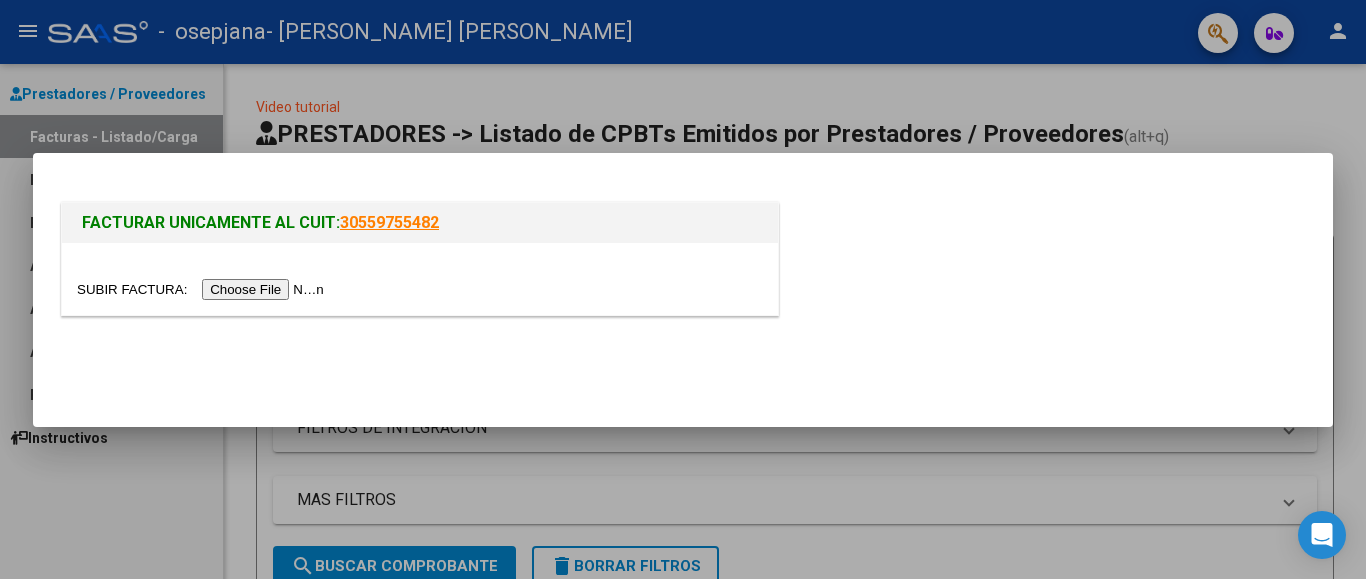 click at bounding box center [203, 289] 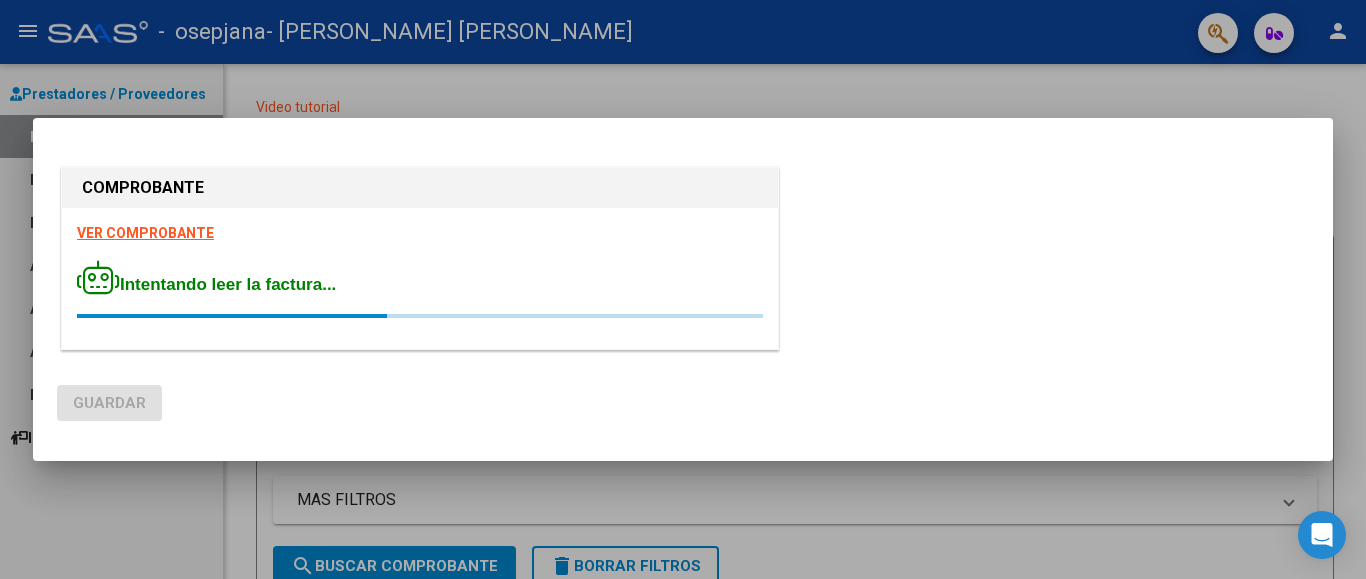 click on "COMPROBANTE VER COMPROBANTE          Intentando leer la factura..." at bounding box center (683, 251) 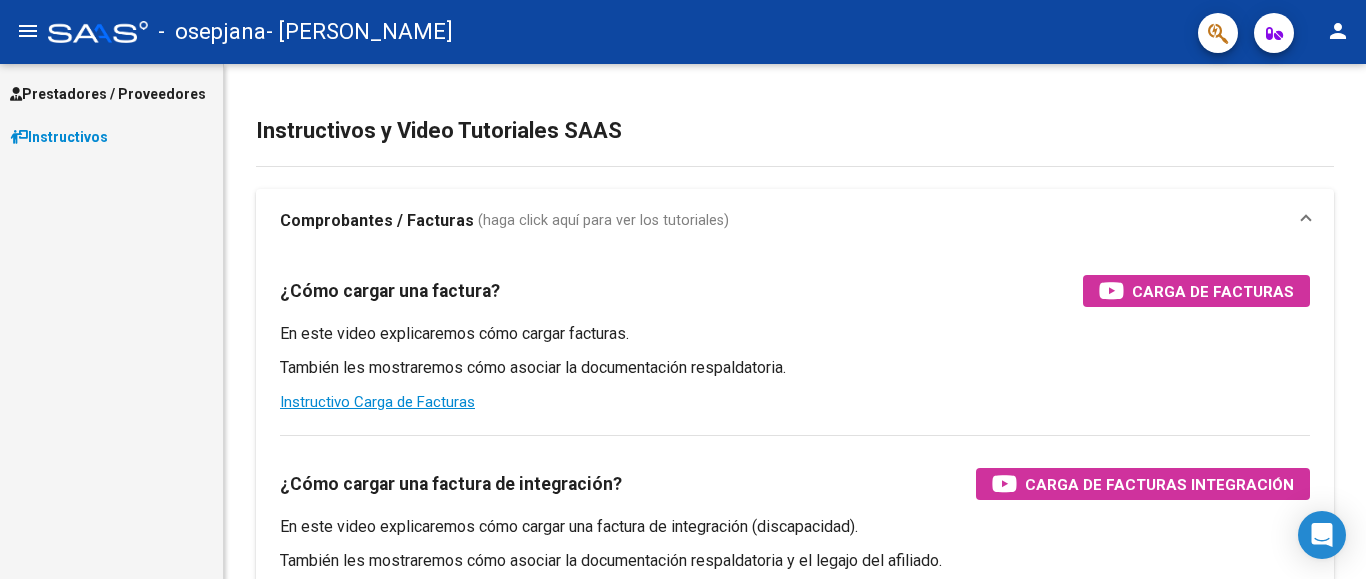 scroll, scrollTop: 0, scrollLeft: 0, axis: both 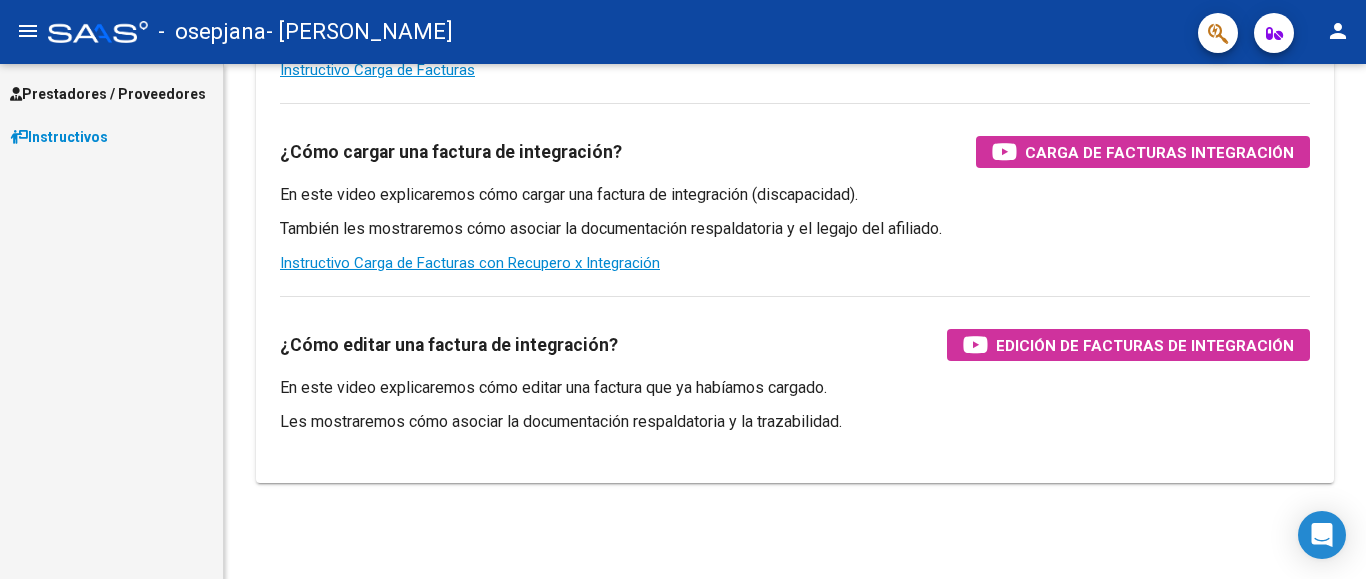 click on "Prestadores / Proveedores" at bounding box center [108, 94] 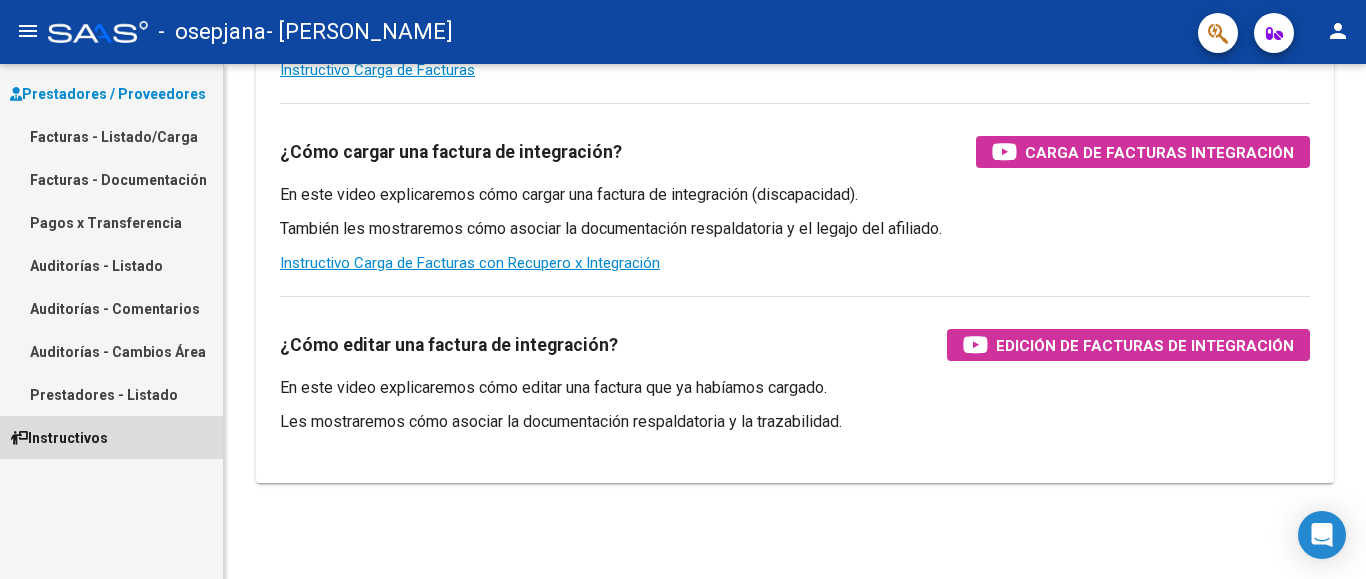 click on "Instructivos" at bounding box center (59, 438) 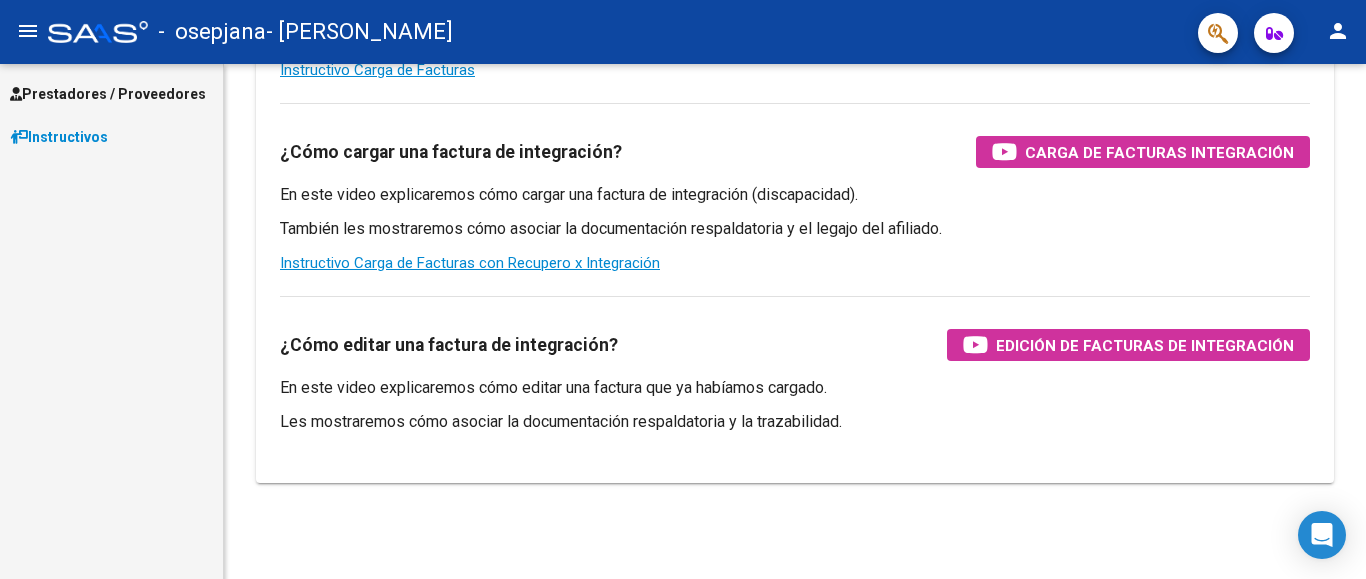 click on "Instructivos" at bounding box center [59, 137] 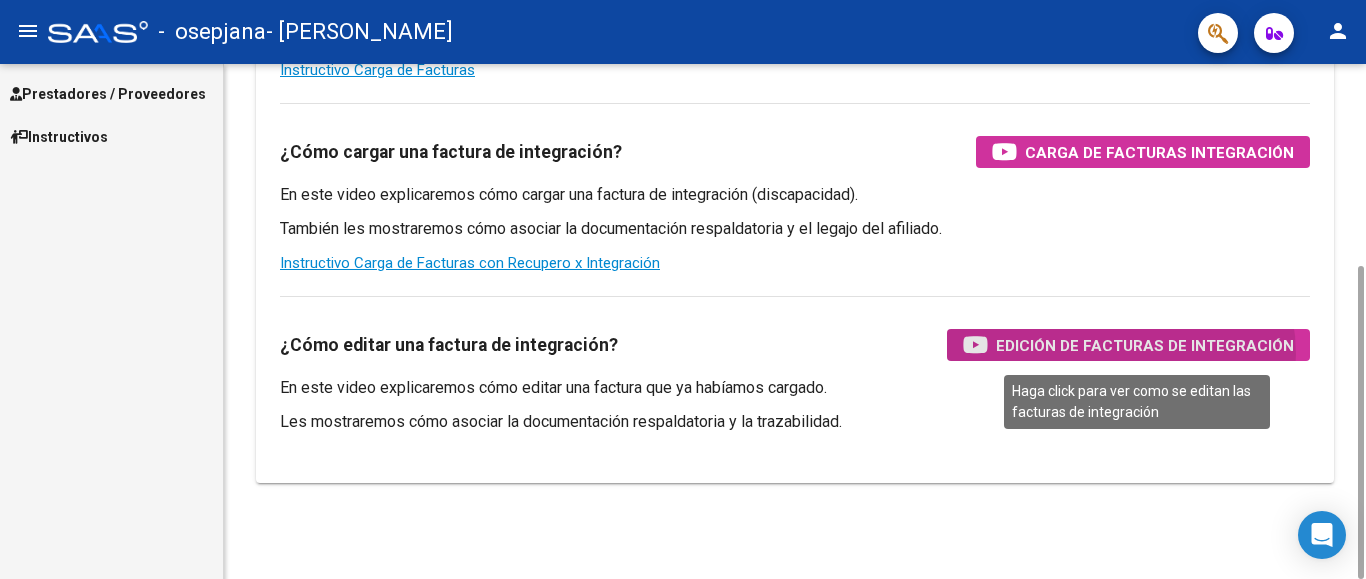 click on "Edición de Facturas de integración" at bounding box center [1145, 345] 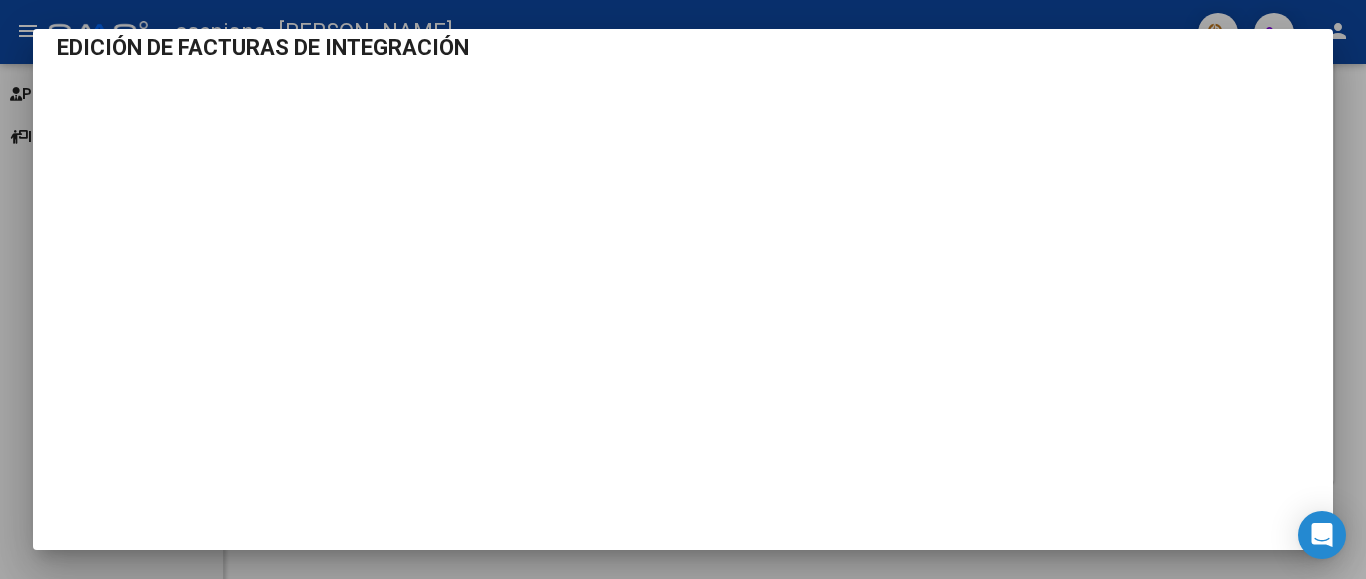 scroll, scrollTop: 33, scrollLeft: 0, axis: vertical 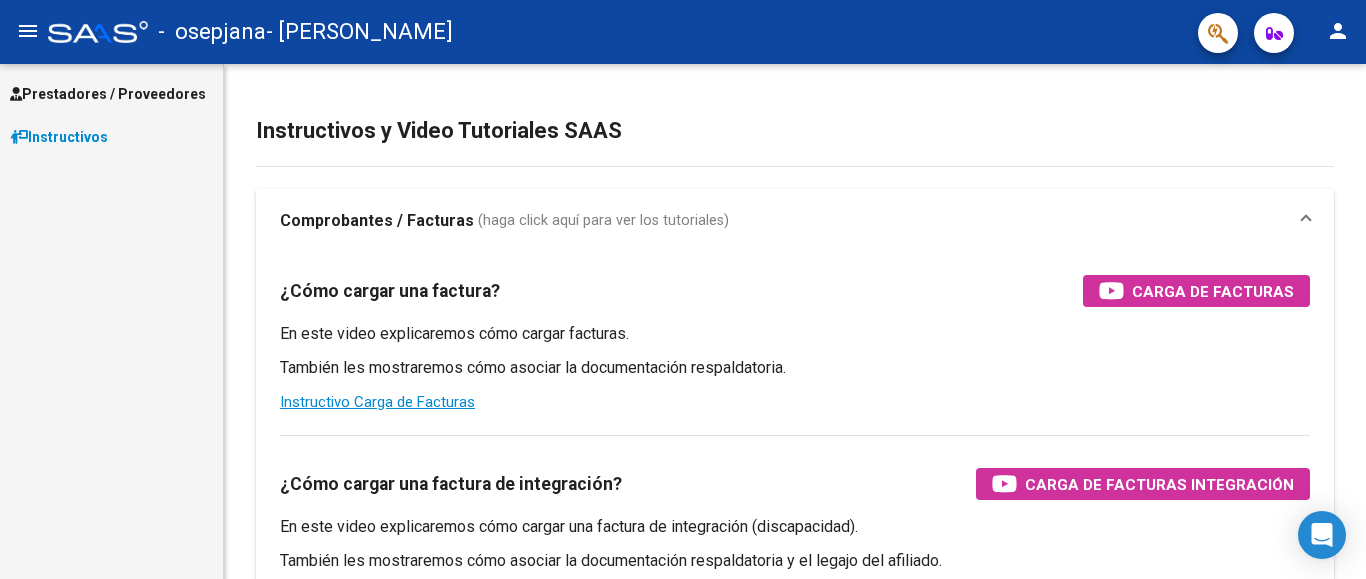 click on "Prestadores / Proveedores" at bounding box center (108, 94) 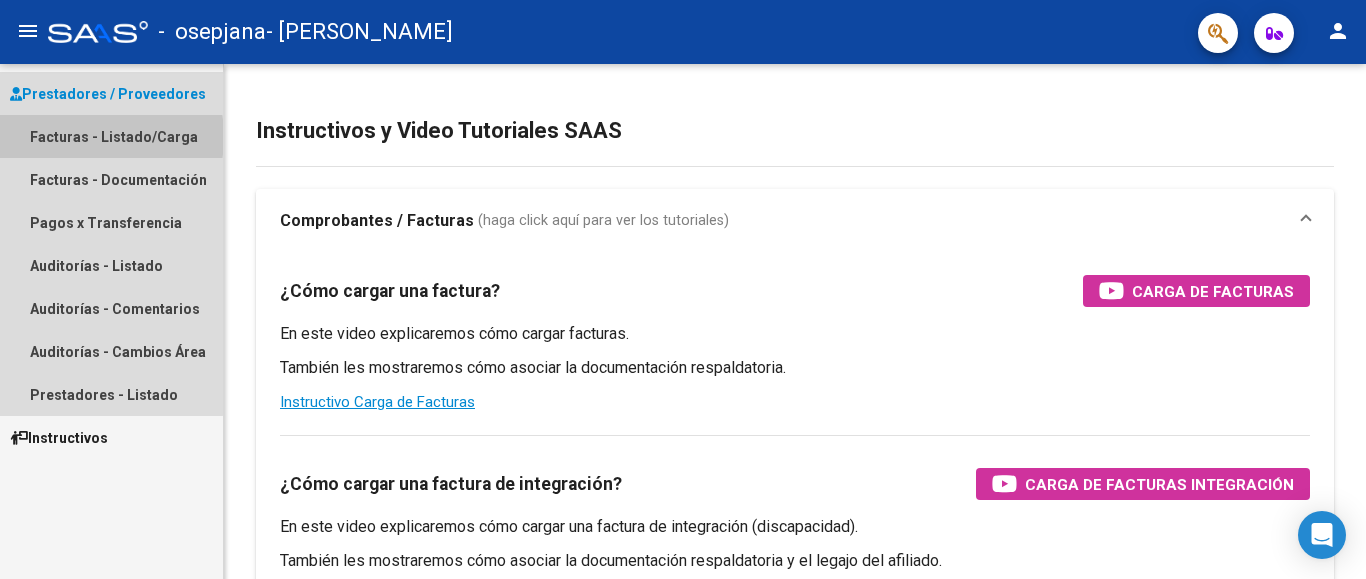 click on "Facturas - Listado/Carga" at bounding box center (111, 136) 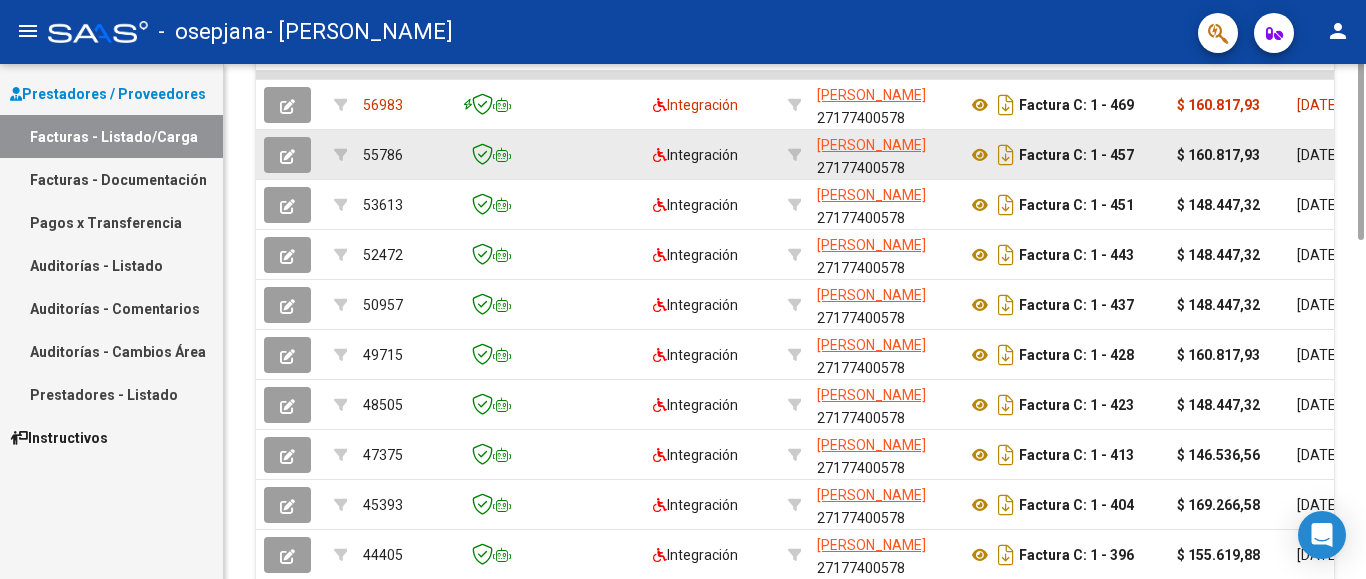 scroll, scrollTop: 408, scrollLeft: 0, axis: vertical 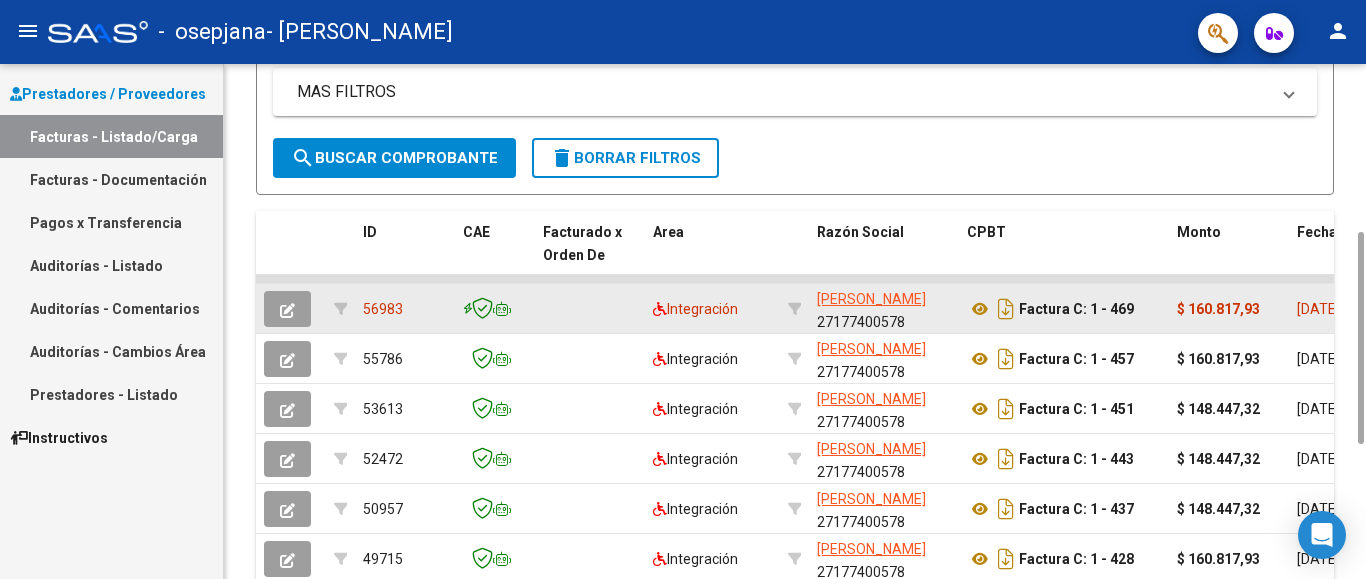 click 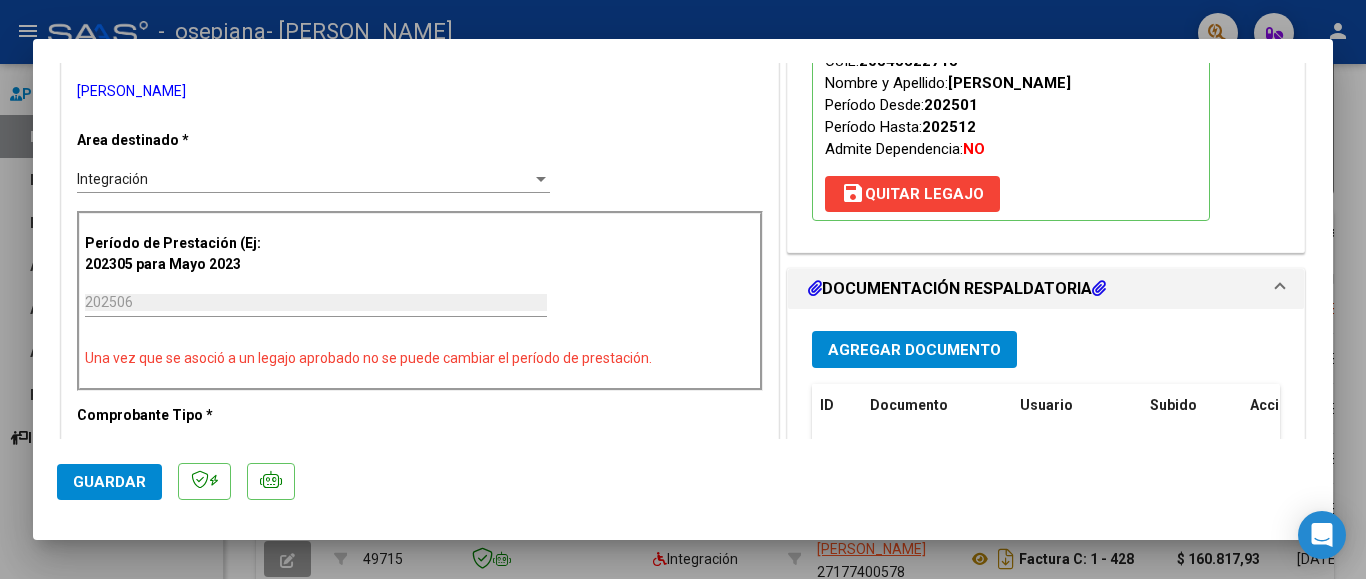 scroll, scrollTop: 408, scrollLeft: 0, axis: vertical 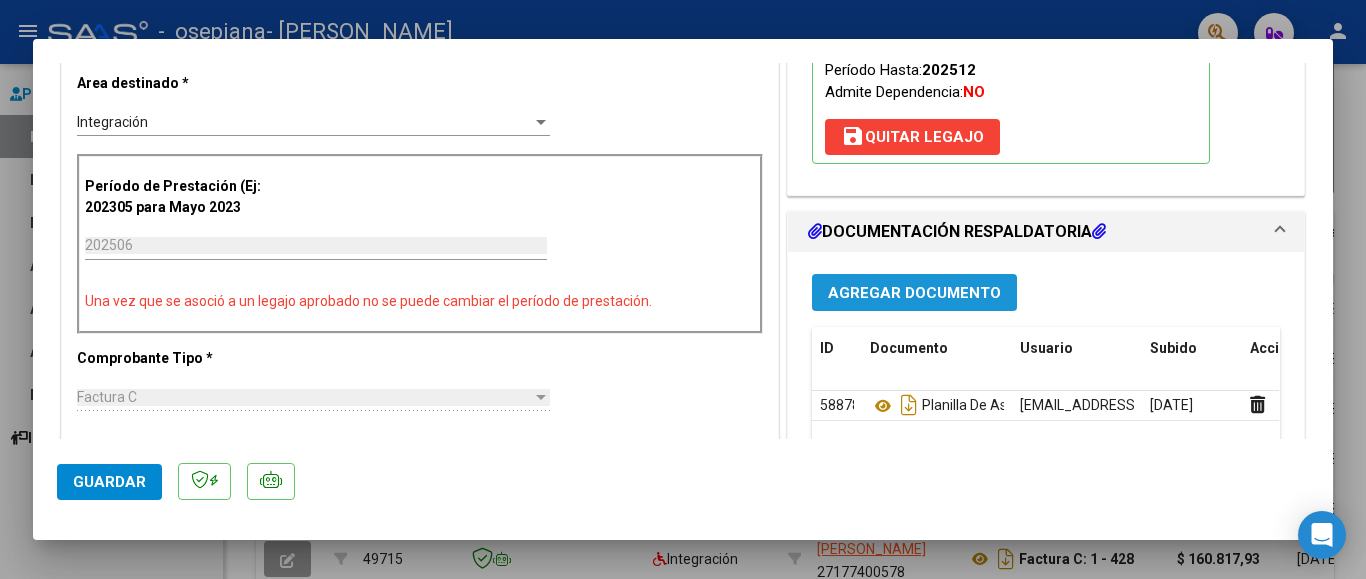 click on "Agregar Documento" at bounding box center (914, 293) 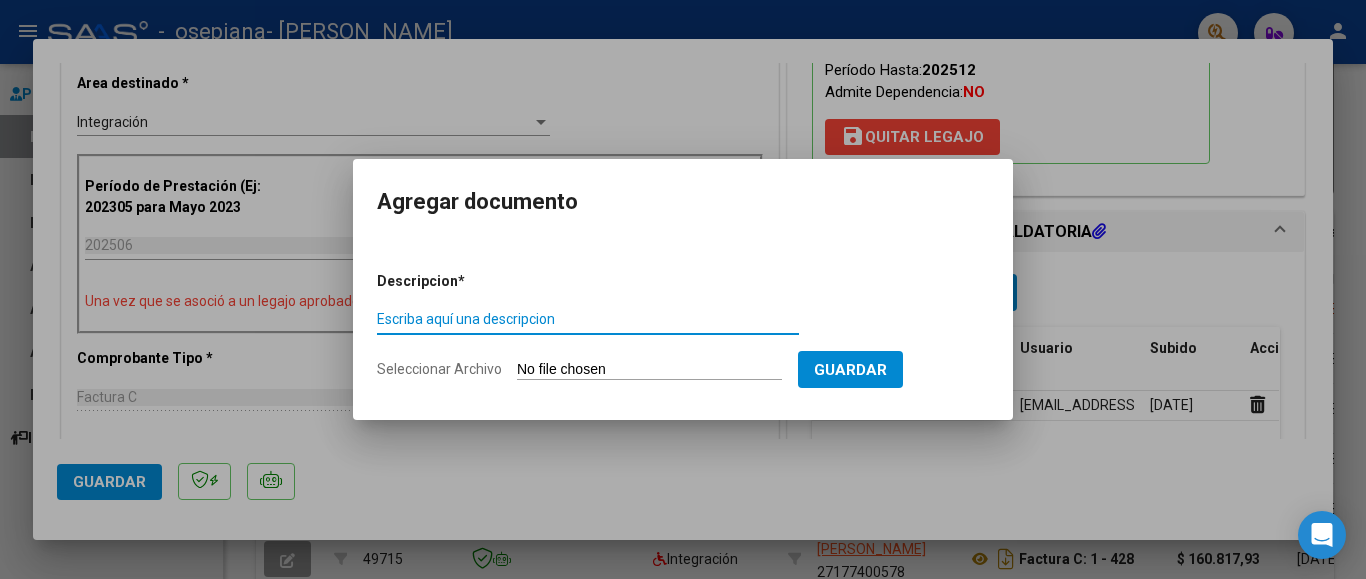 click on "Escriba aquí una descripcion" at bounding box center [588, 319] 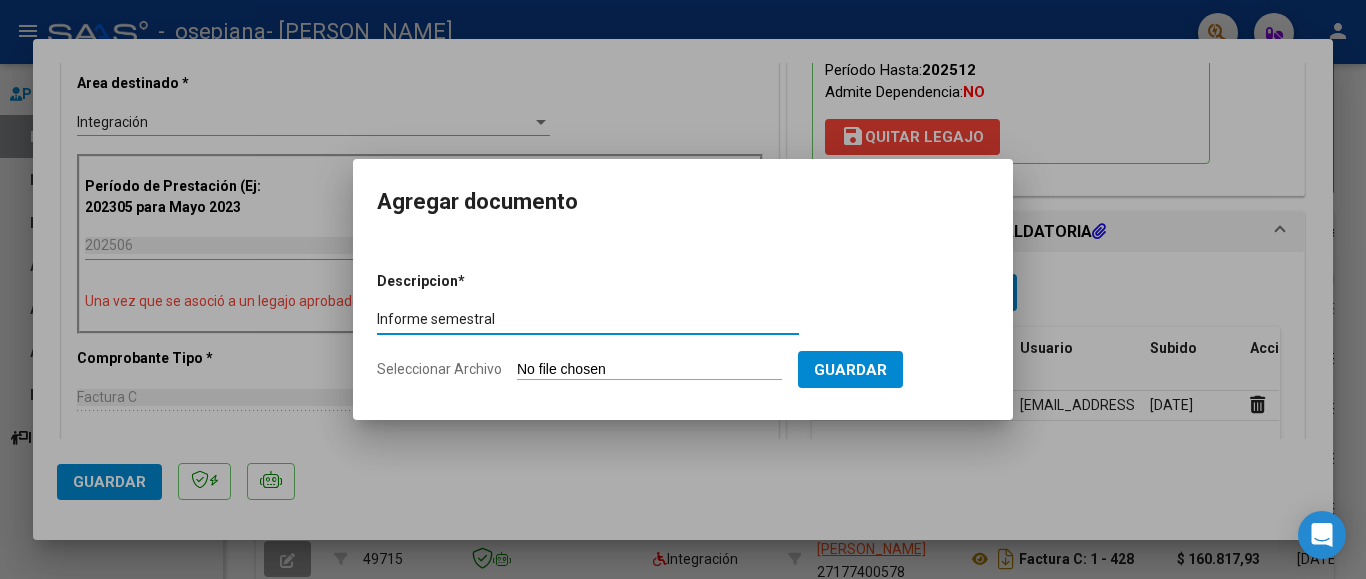 type on "Informe semestral" 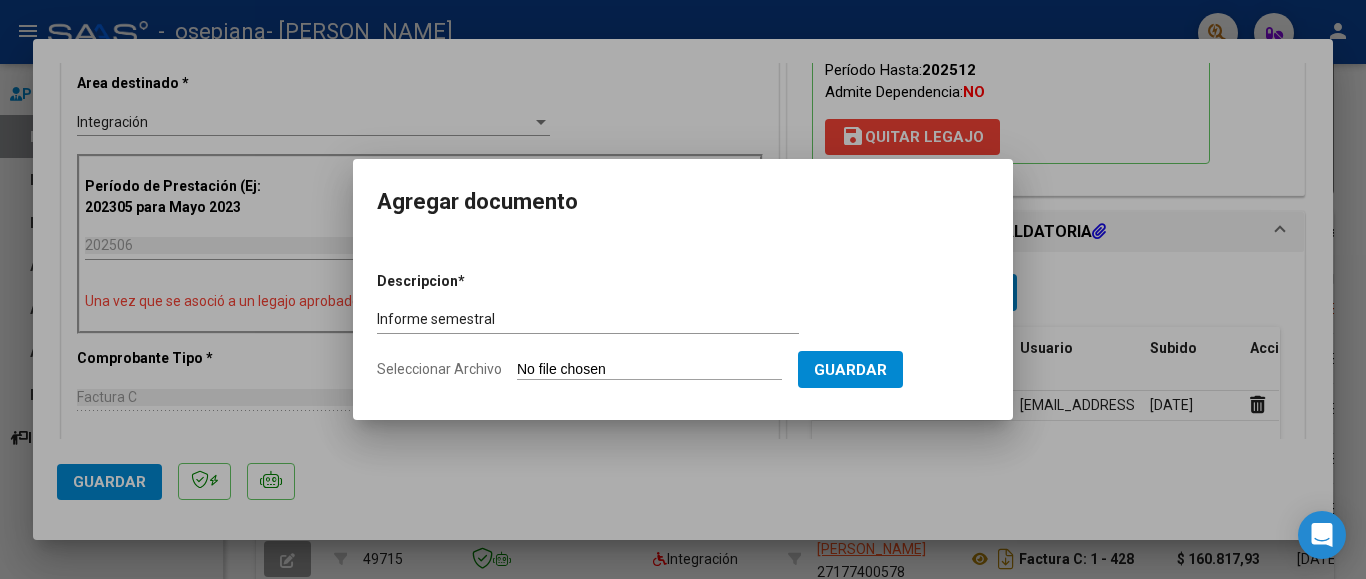 type on "C:\fakepath\Felipe Foj Mazeo Informe Psm junio 2025.pdf" 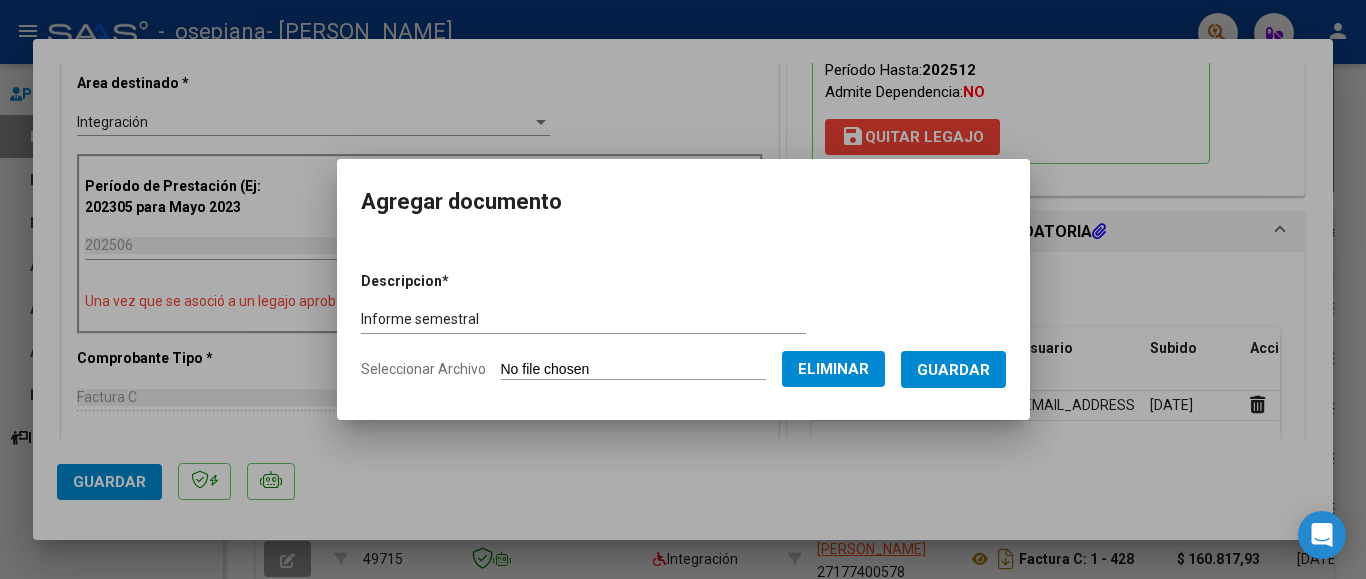 click on "Guardar" at bounding box center (953, 370) 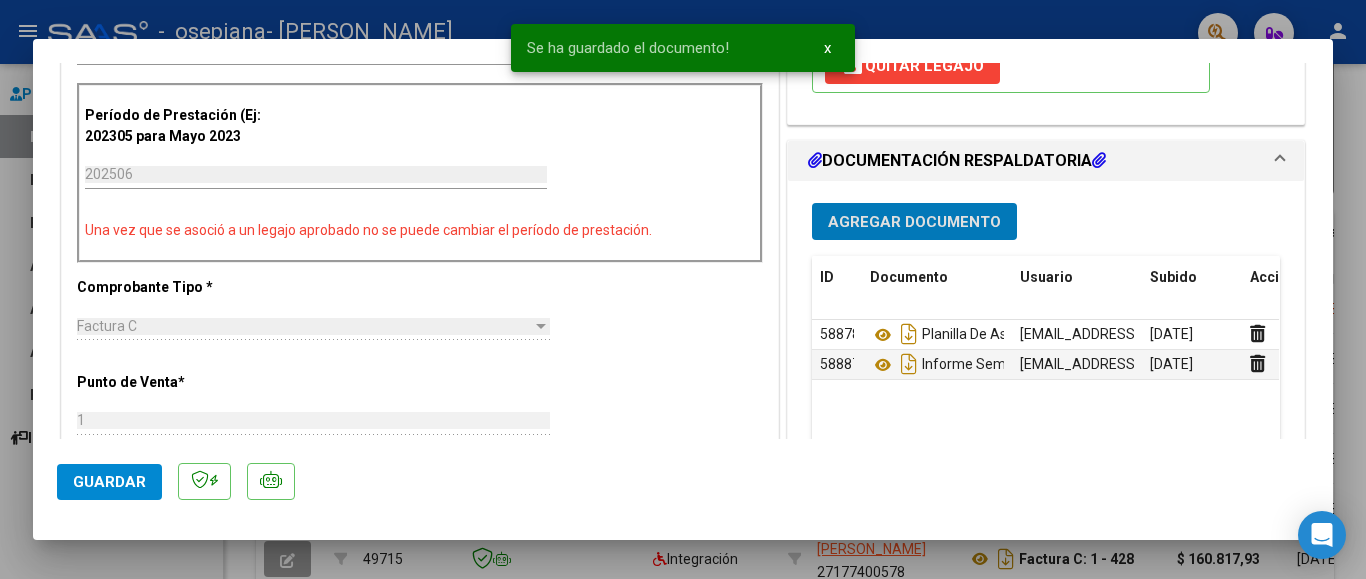 scroll, scrollTop: 612, scrollLeft: 0, axis: vertical 